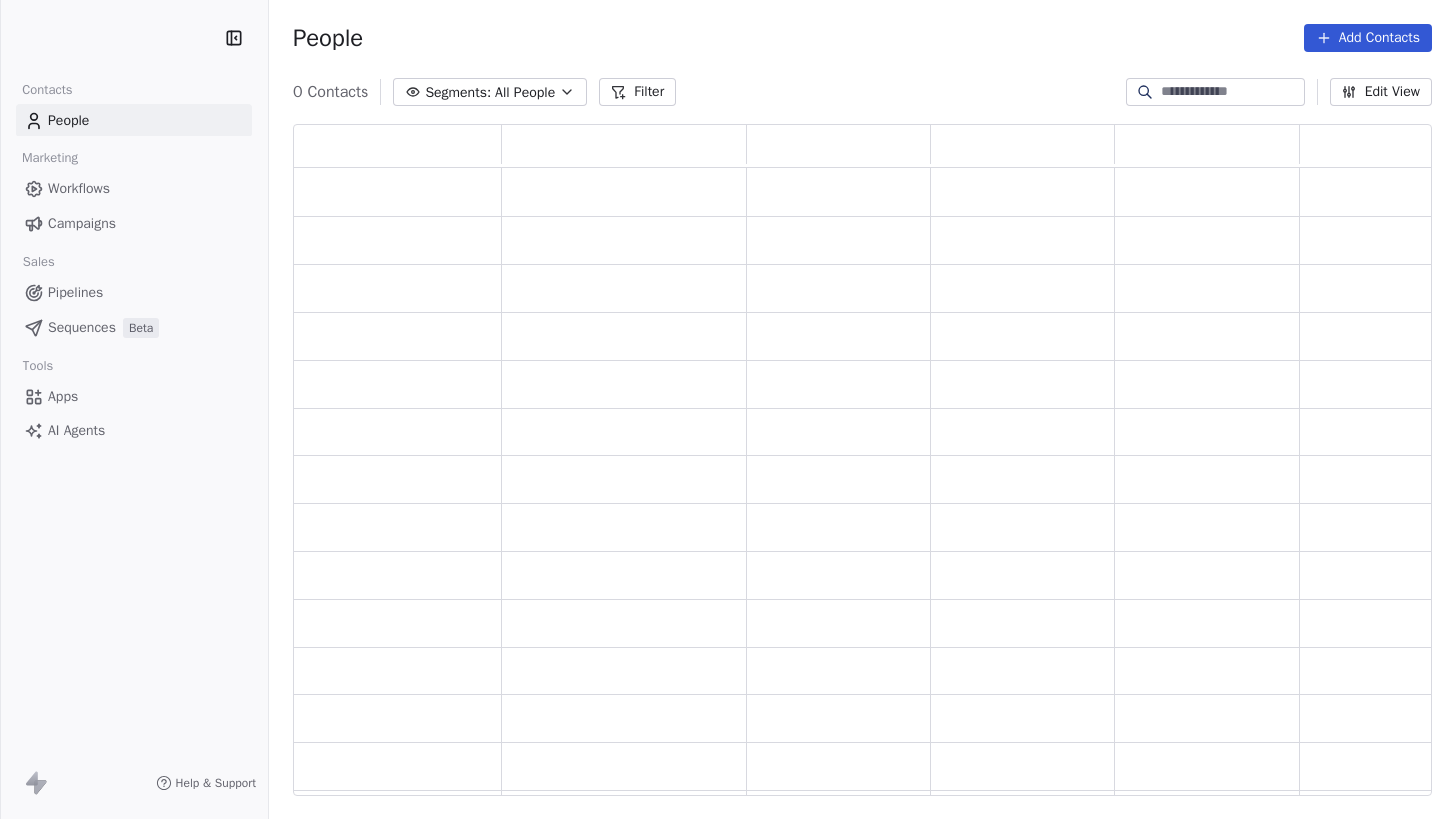 scroll, scrollTop: 0, scrollLeft: 0, axis: both 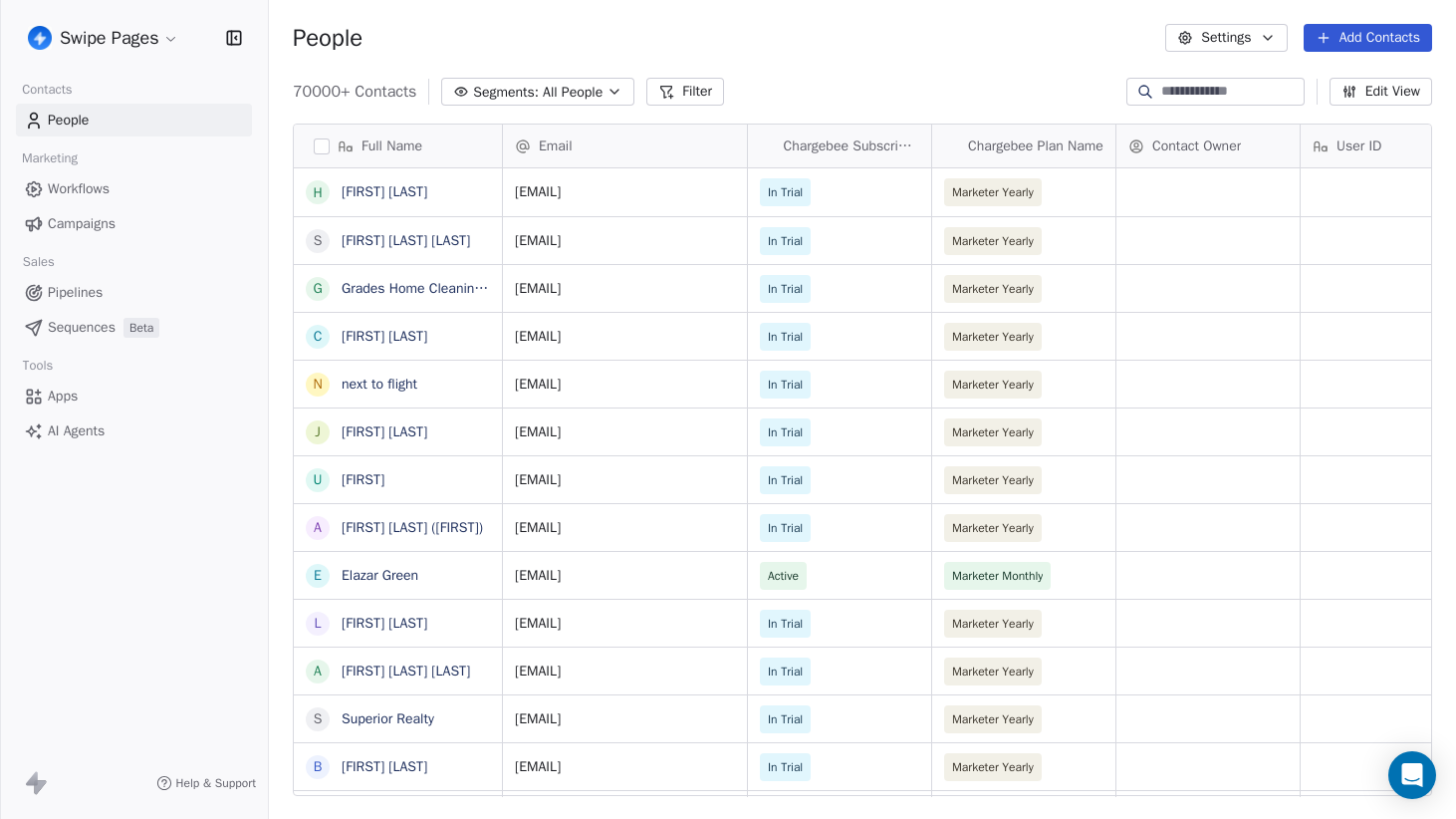 click on "Apps" at bounding box center [133, 396] 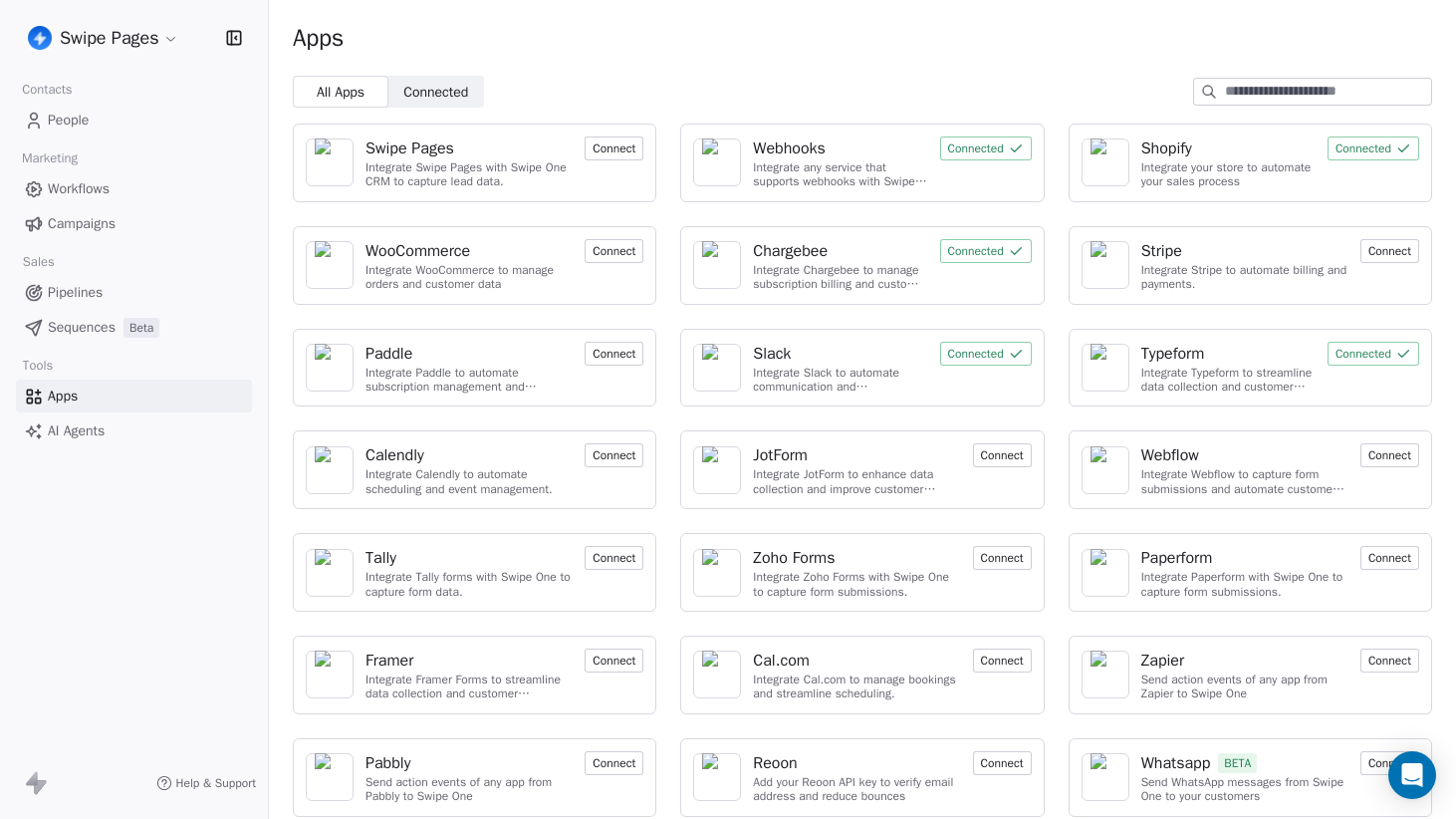 click on "Connect" at bounding box center [613, 148] 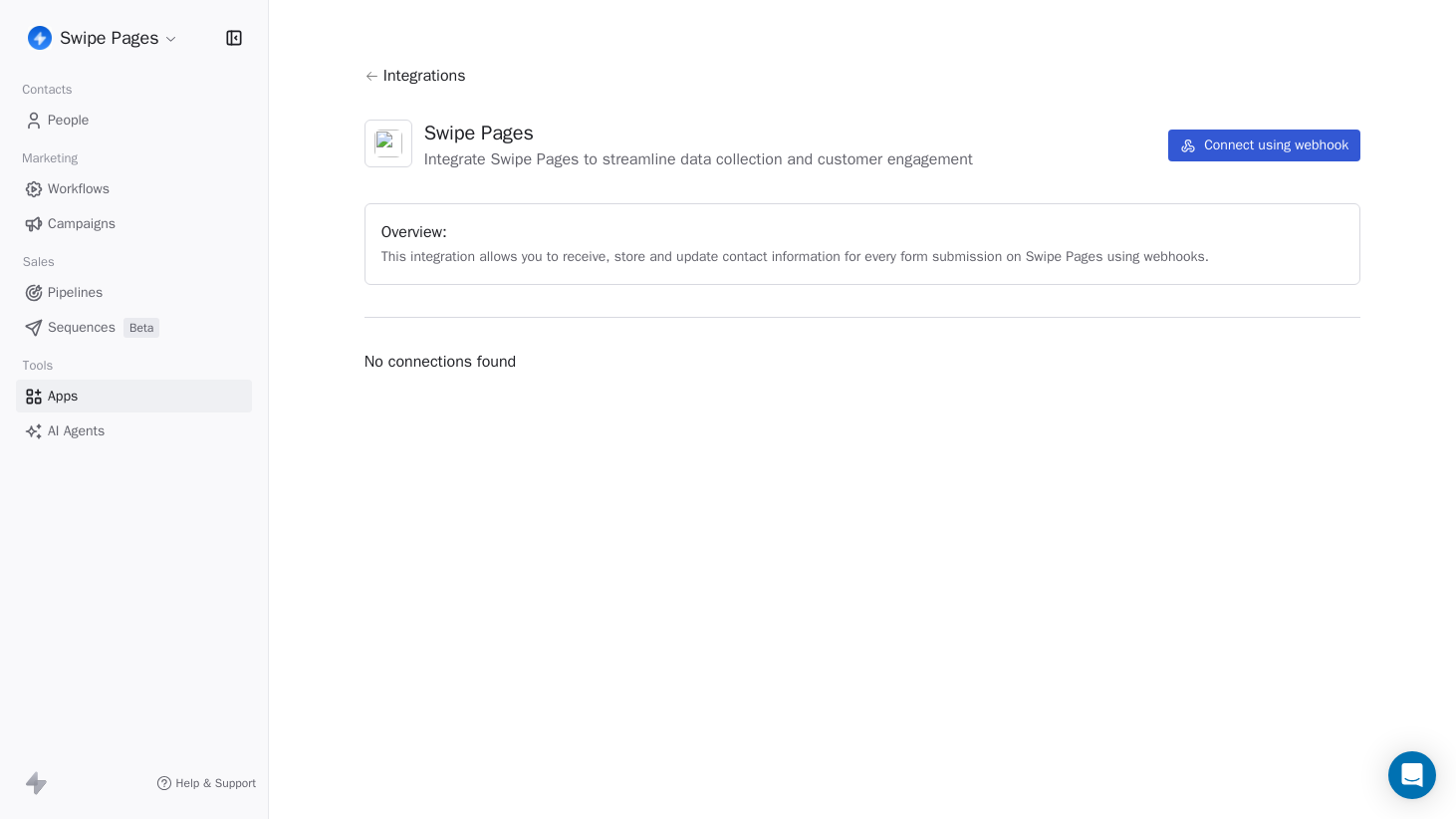 click on "Connect using webhook" at bounding box center (1264, 145) 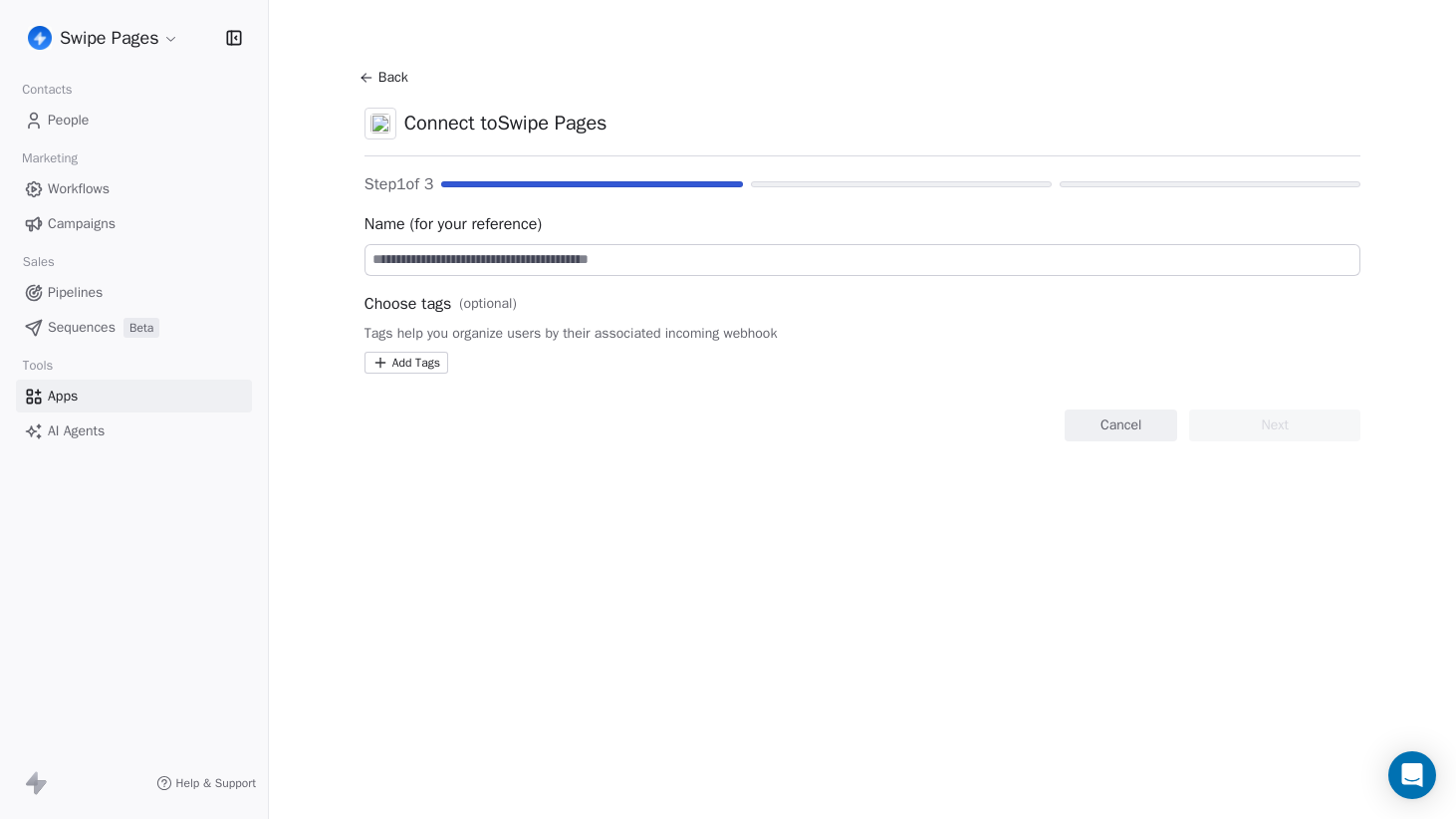 click at bounding box center (862, 260) 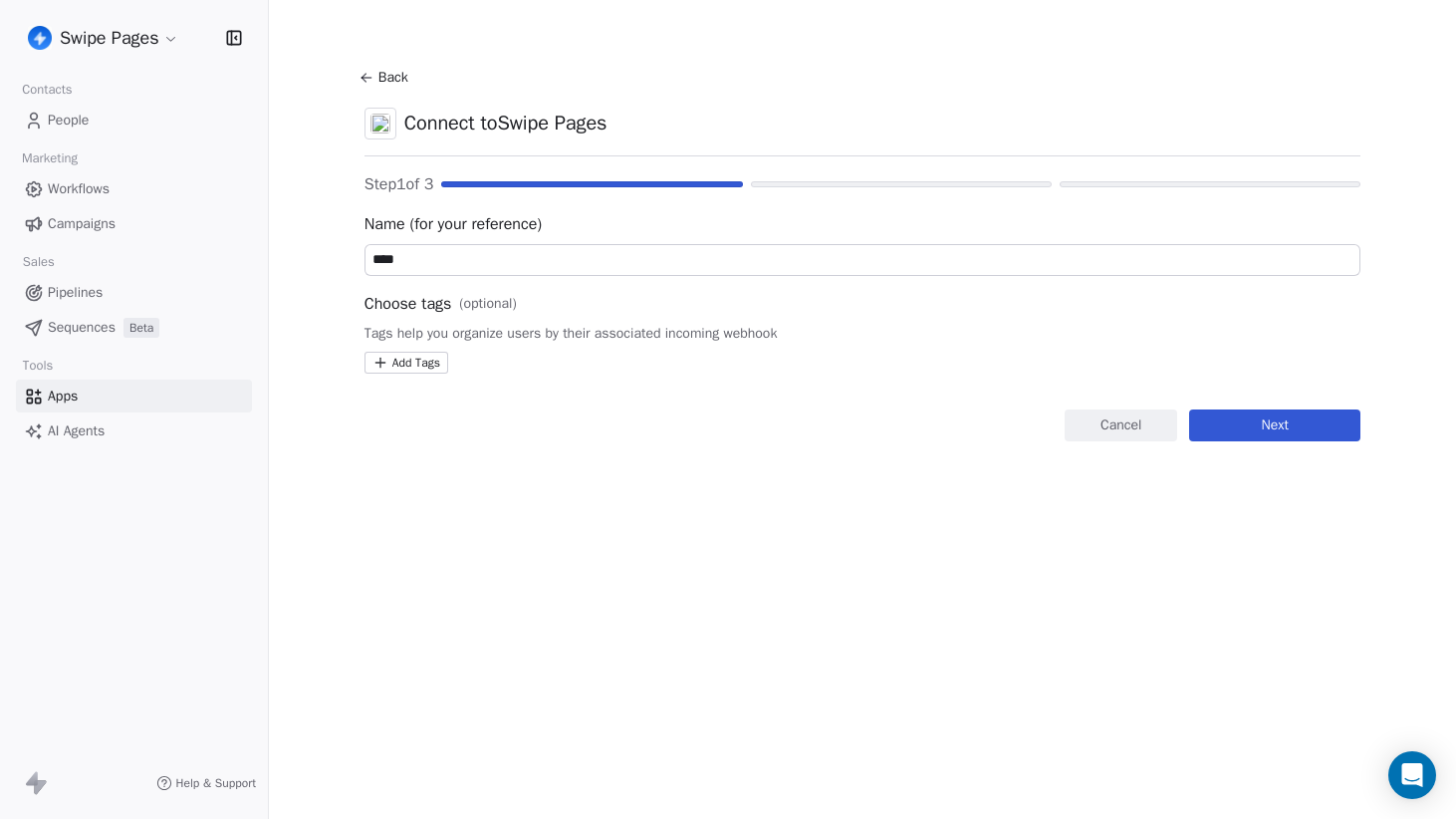 type on "****" 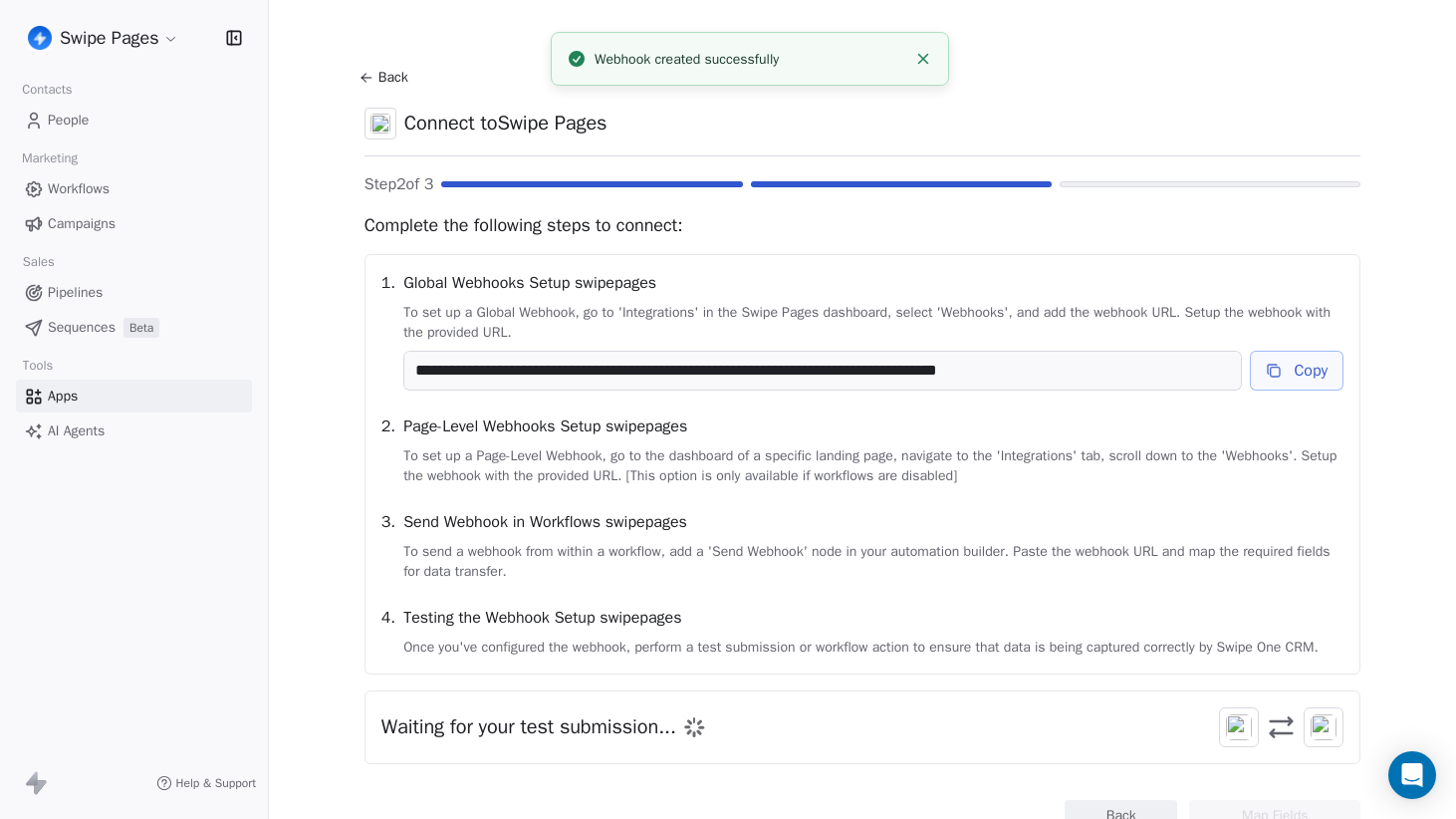 click on "Copy" at bounding box center (1297, 371) 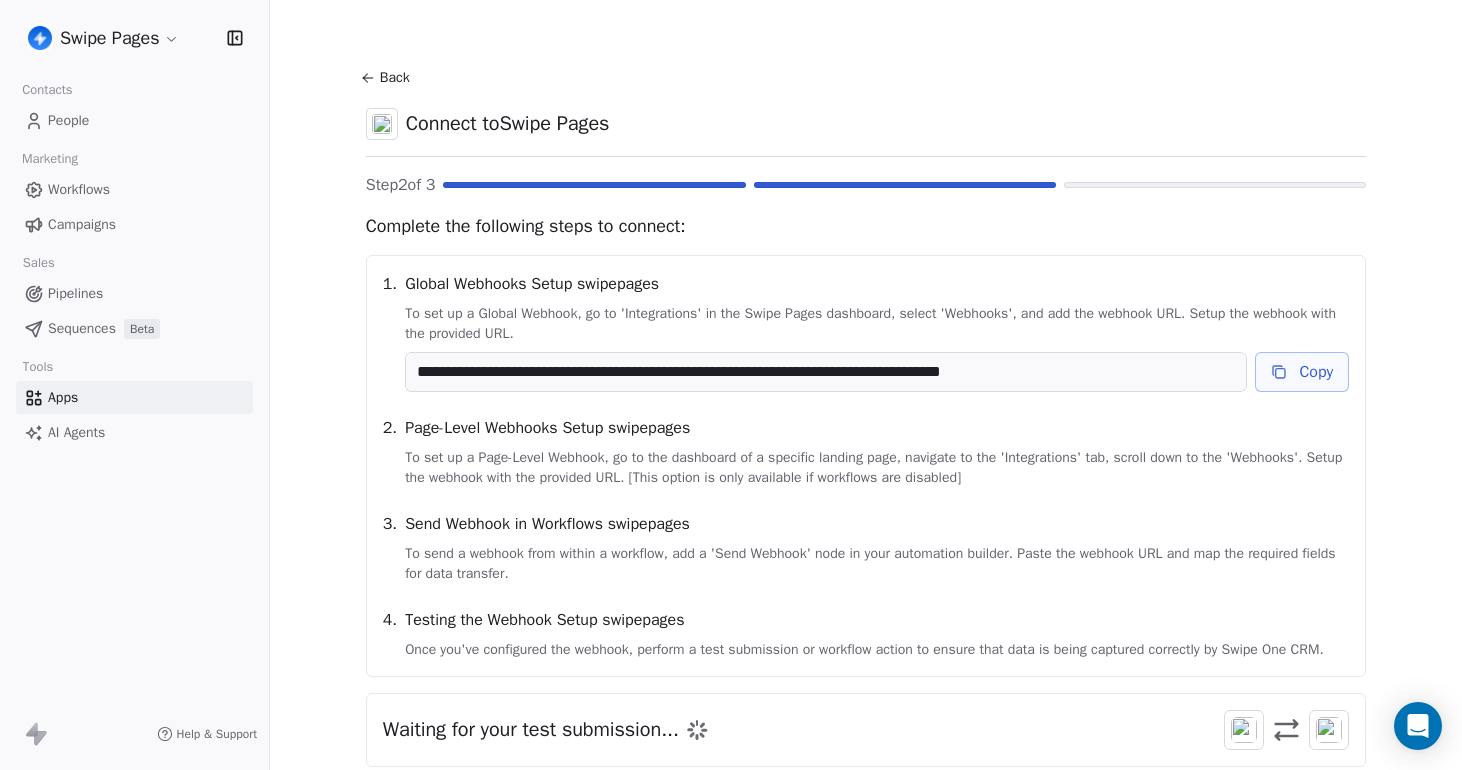 click on "Back" at bounding box center (388, 78) 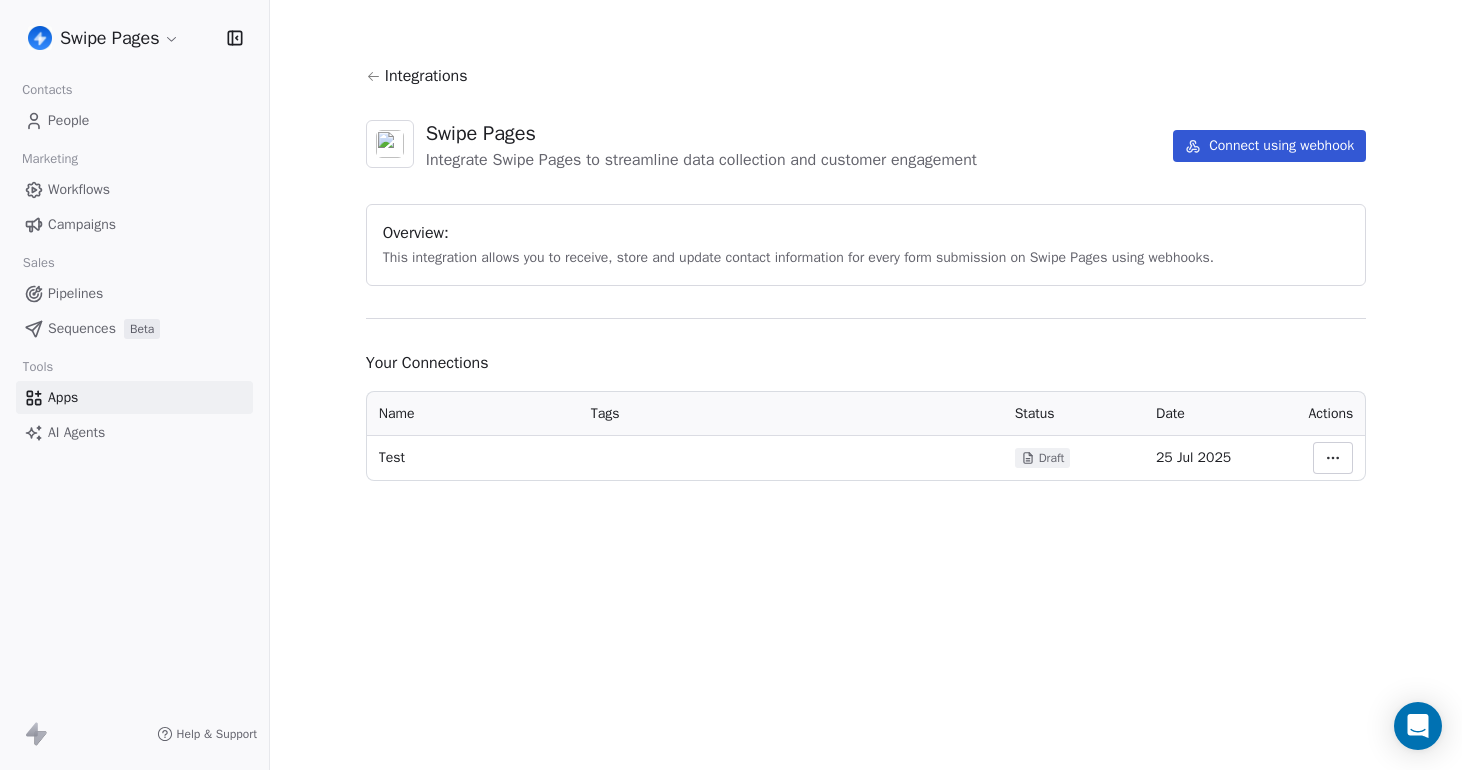 click on "People" at bounding box center (68, 120) 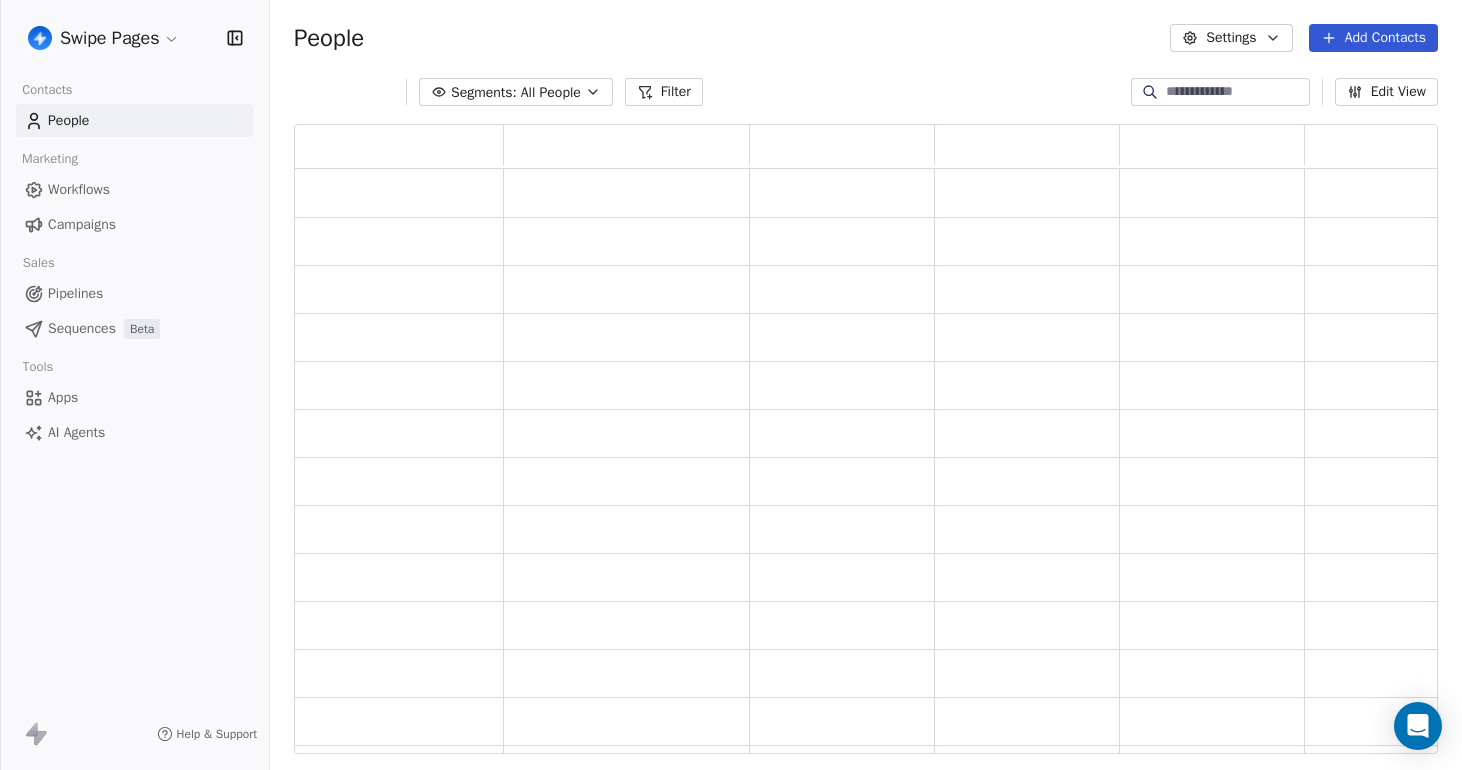 scroll, scrollTop: 1, scrollLeft: 1, axis: both 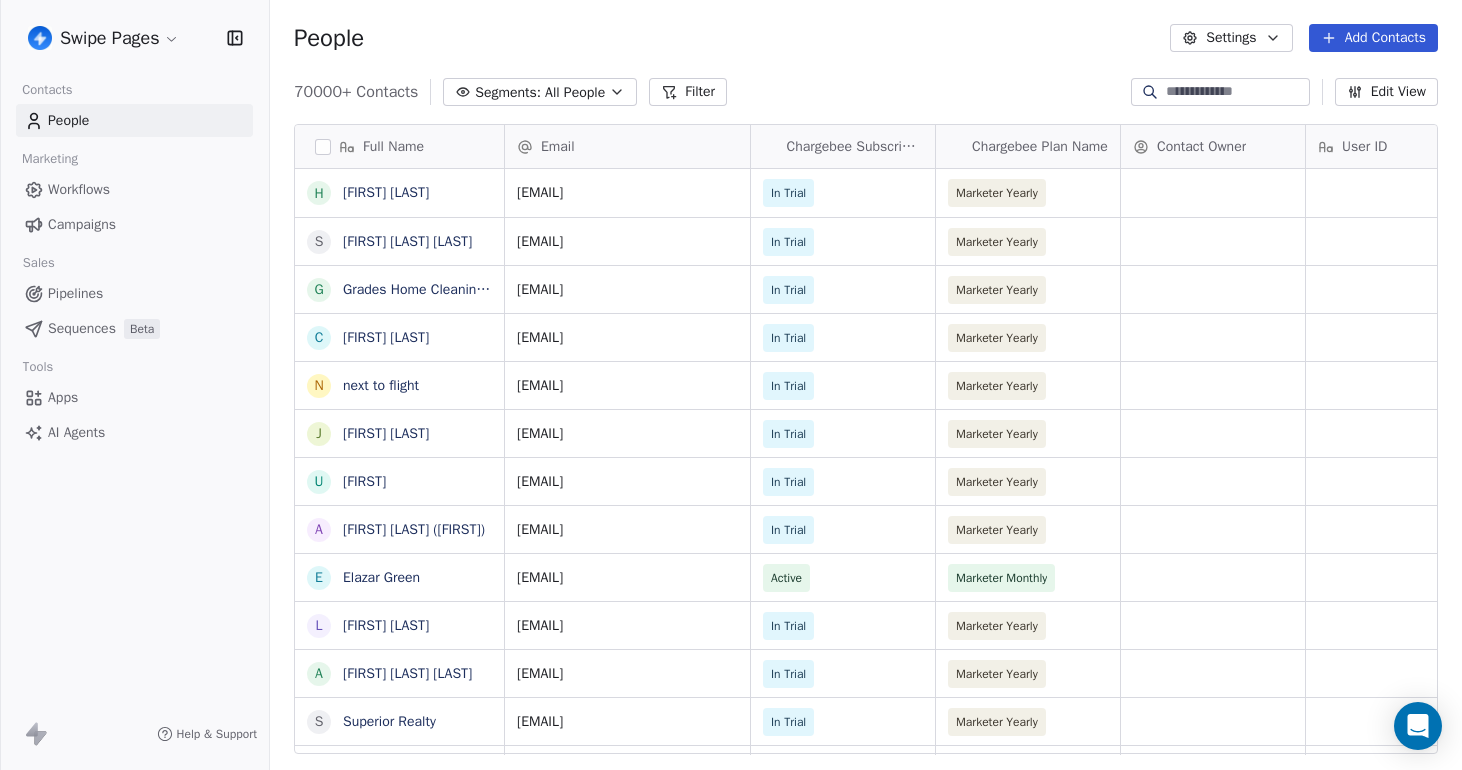 click on "Campaigns" at bounding box center [82, 224] 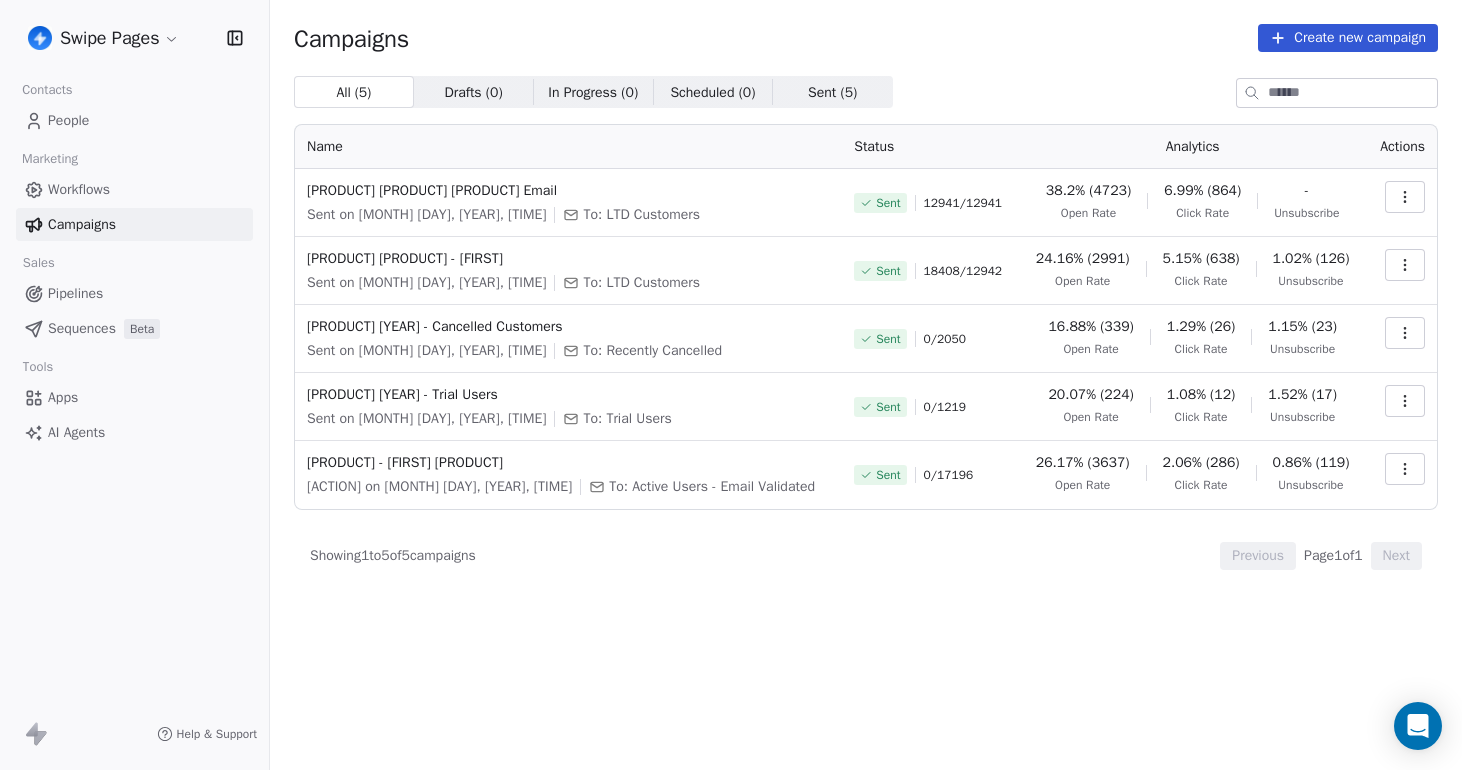 click on "Sent ( 5 )" at bounding box center [832, 92] 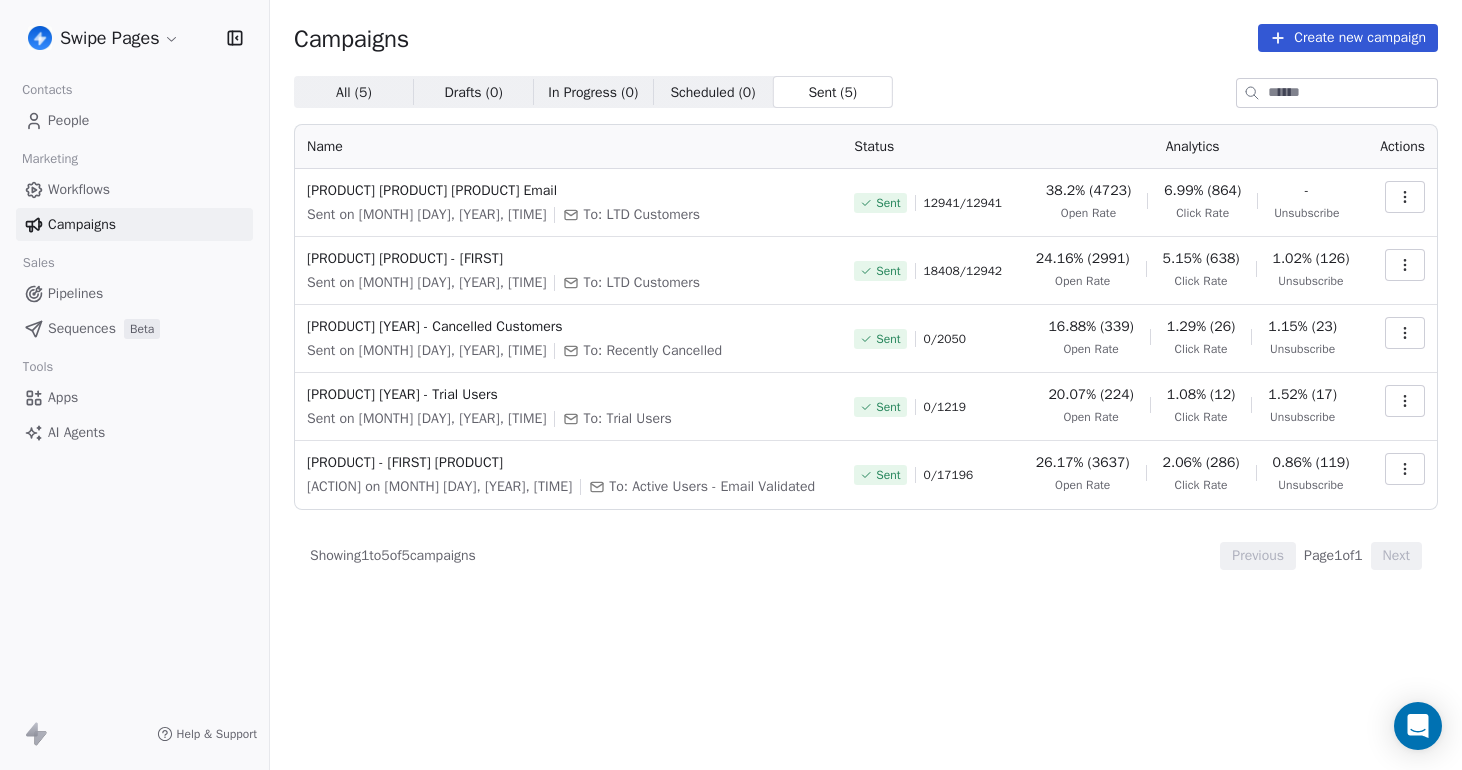 click at bounding box center (1405, 265) 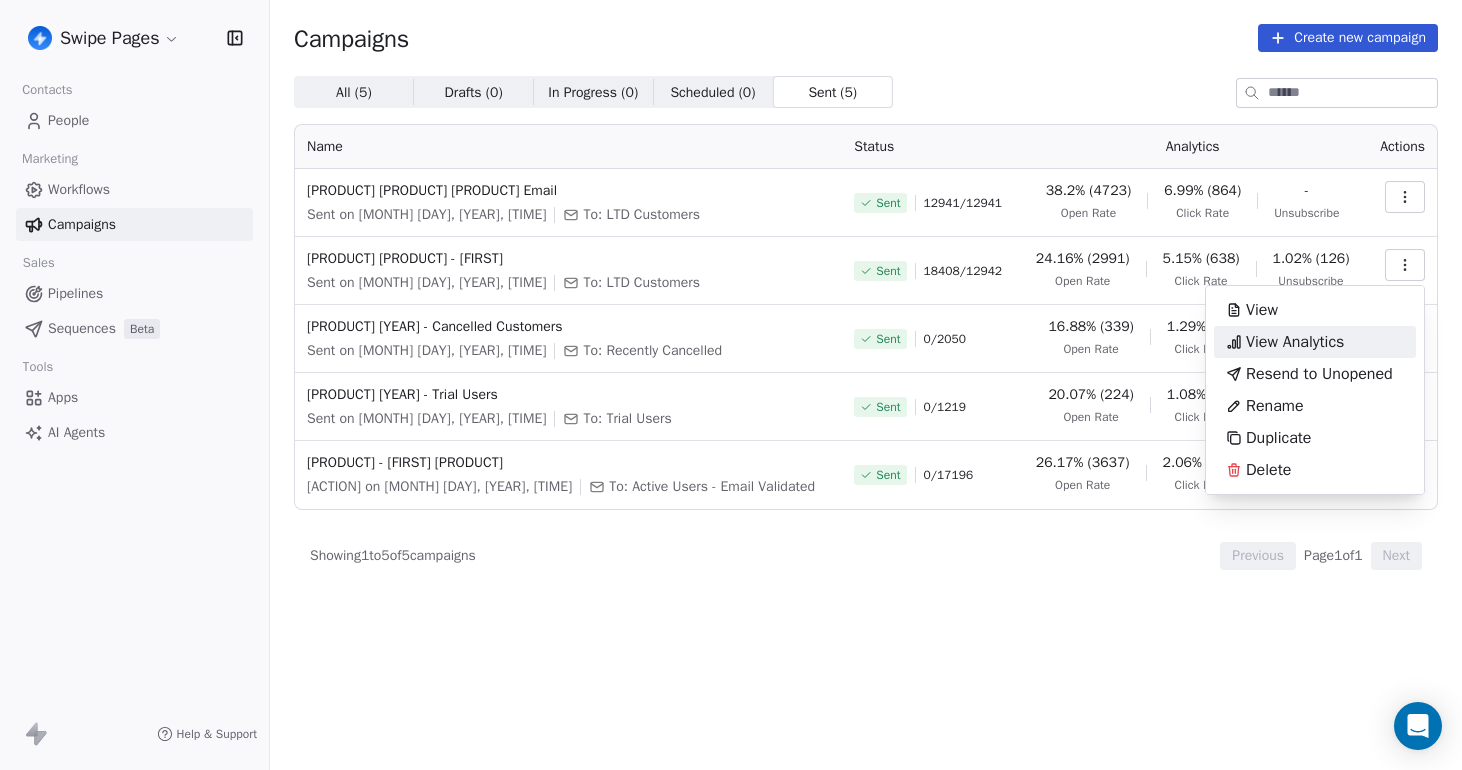 click on "View Analytics" at bounding box center (1295, 342) 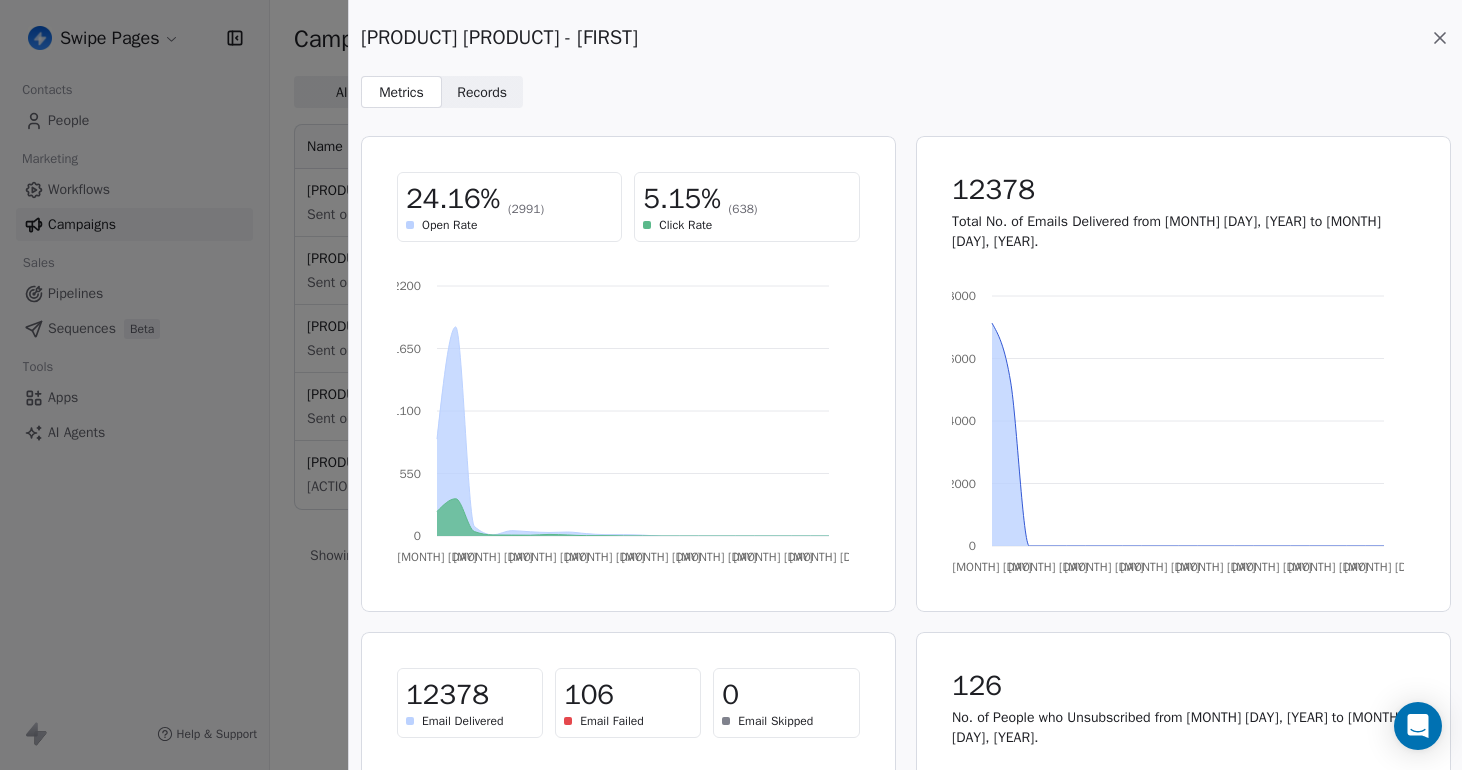 click on "(2991)" at bounding box center [526, 209] 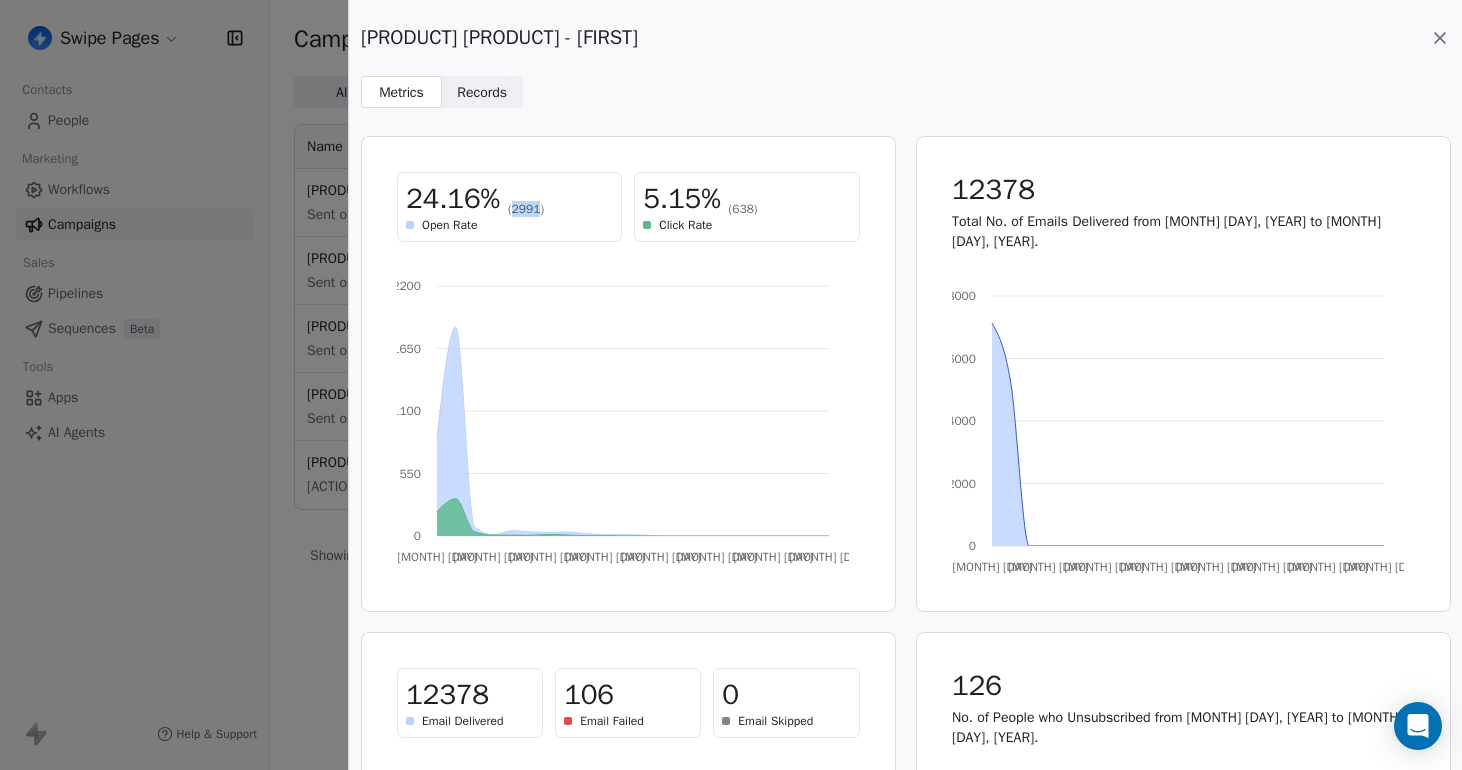 click on "(2991)" at bounding box center (526, 209) 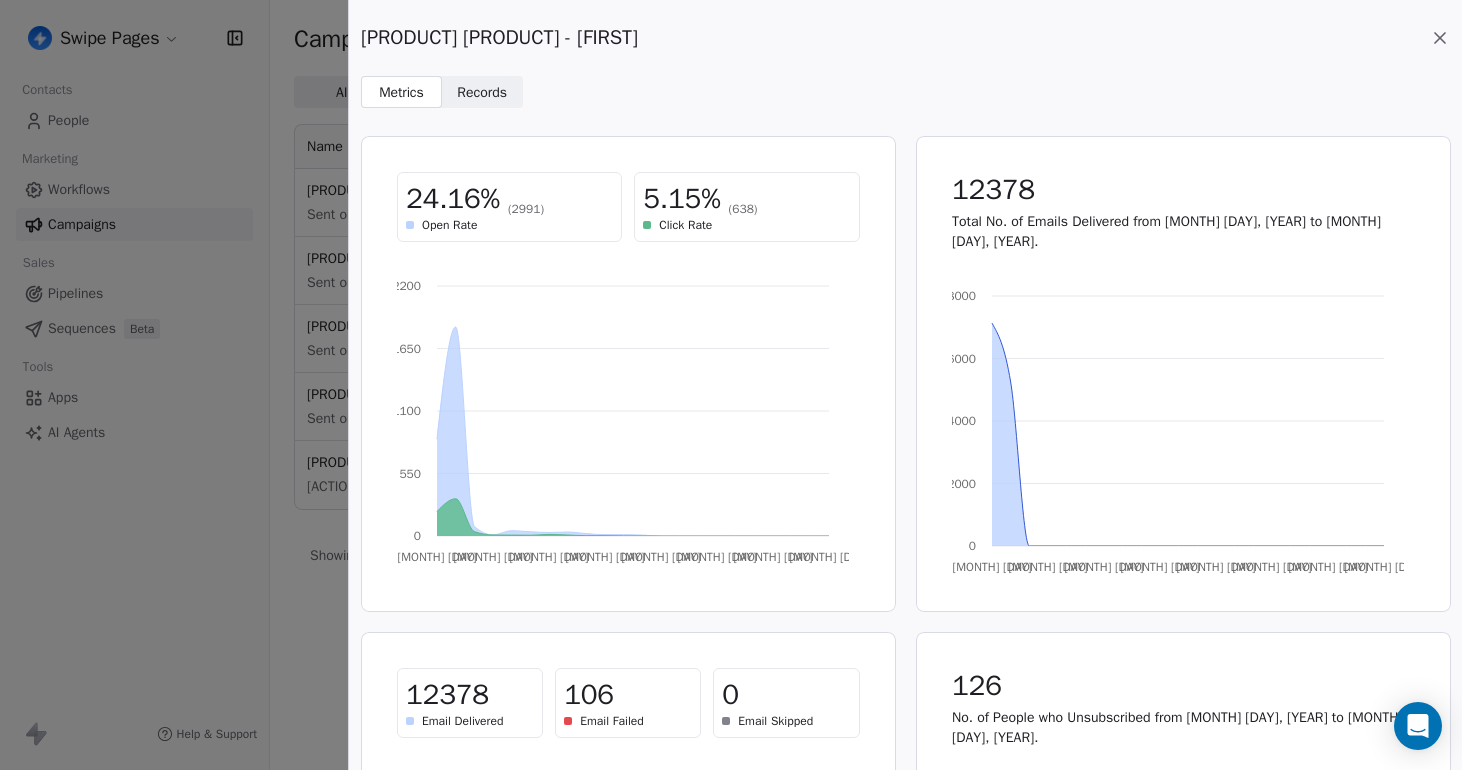 click on "Click Rate" at bounding box center [685, 225] 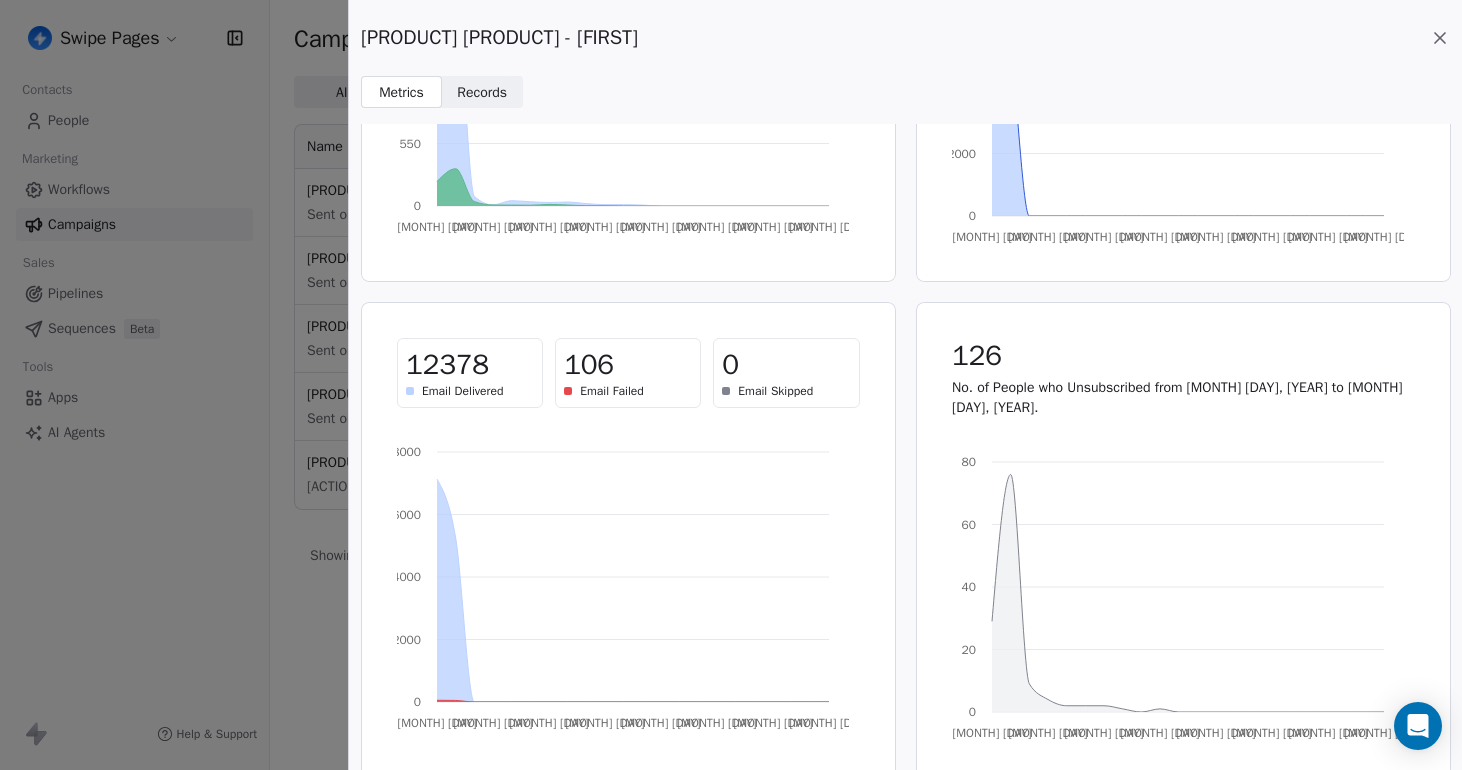 scroll, scrollTop: 0, scrollLeft: 0, axis: both 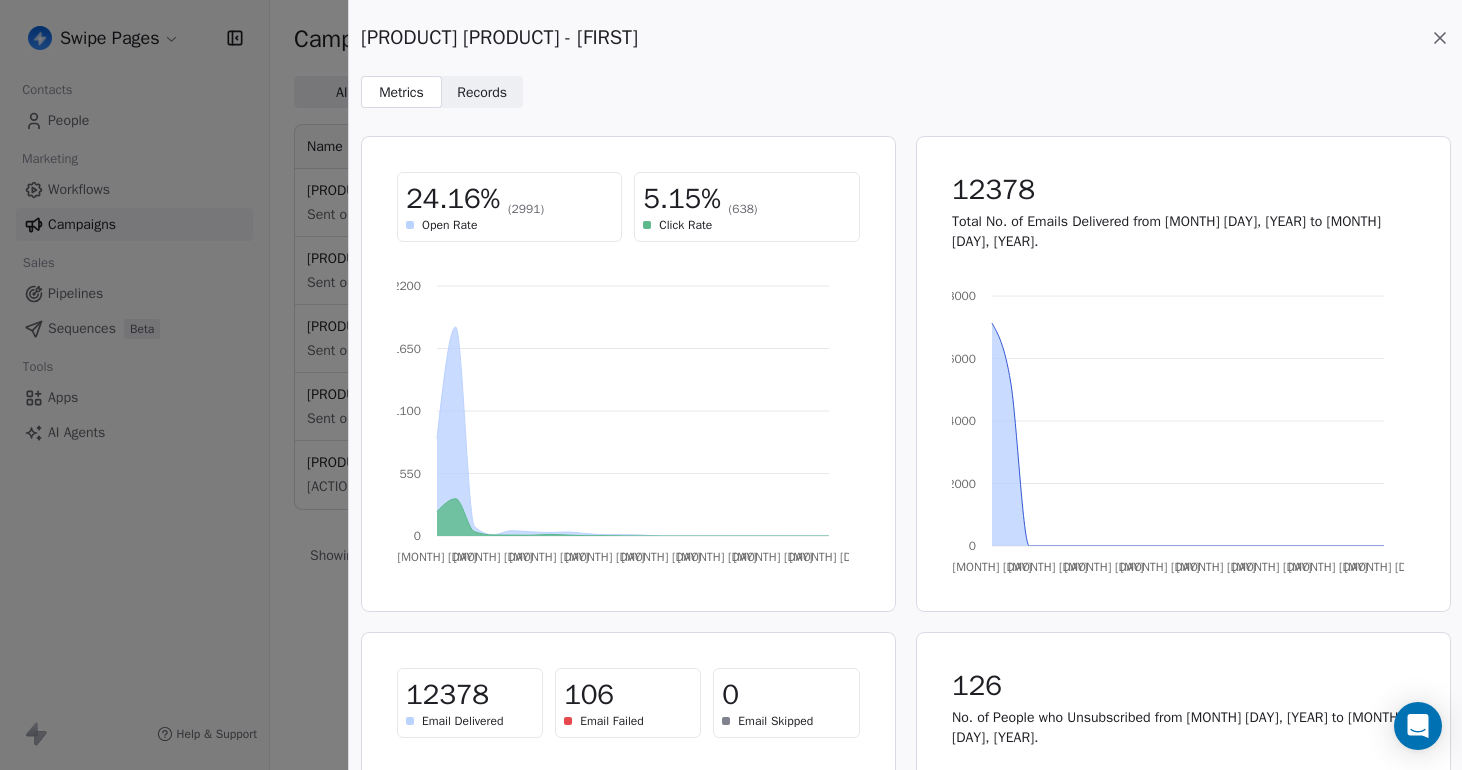 click on "Records" at bounding box center [482, 92] 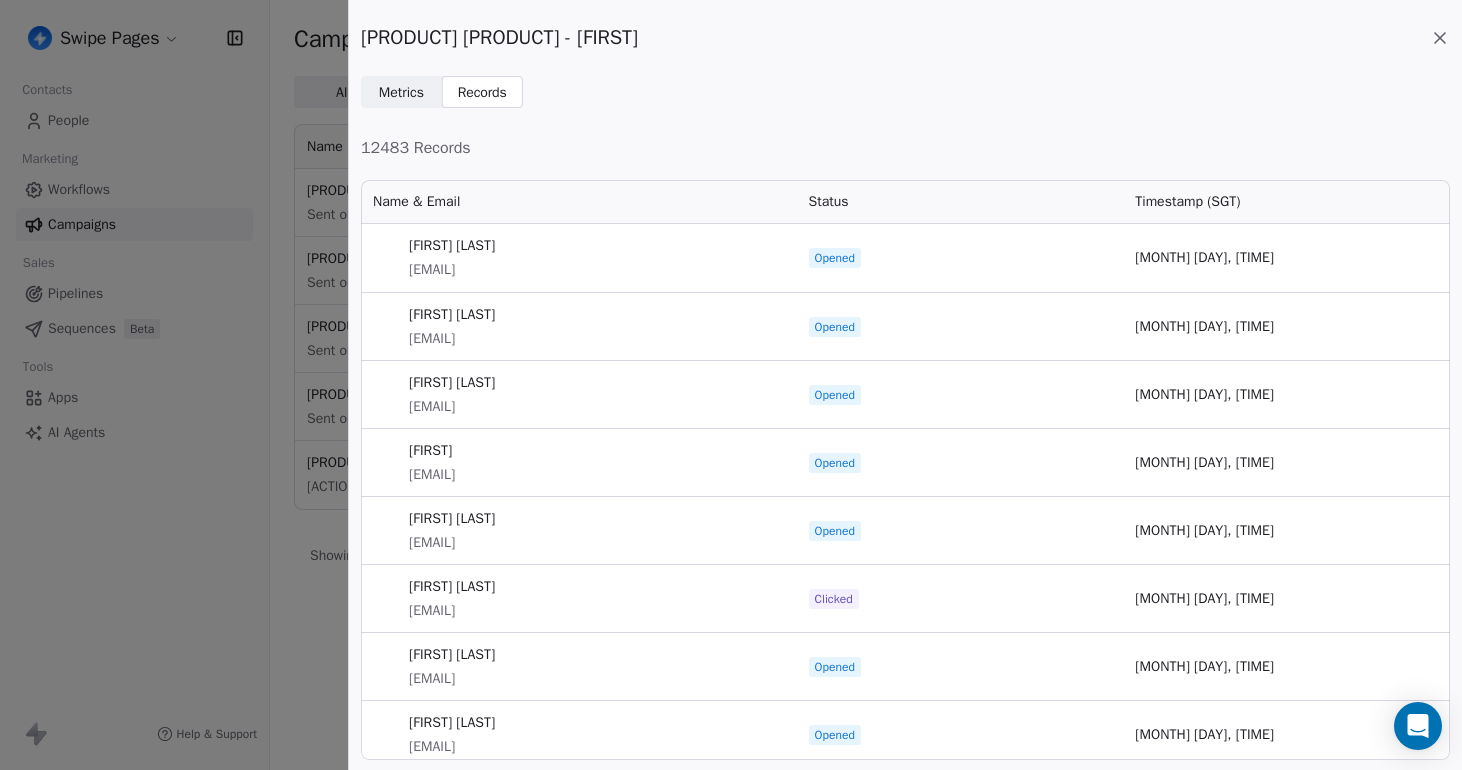 scroll, scrollTop: 1, scrollLeft: 1, axis: both 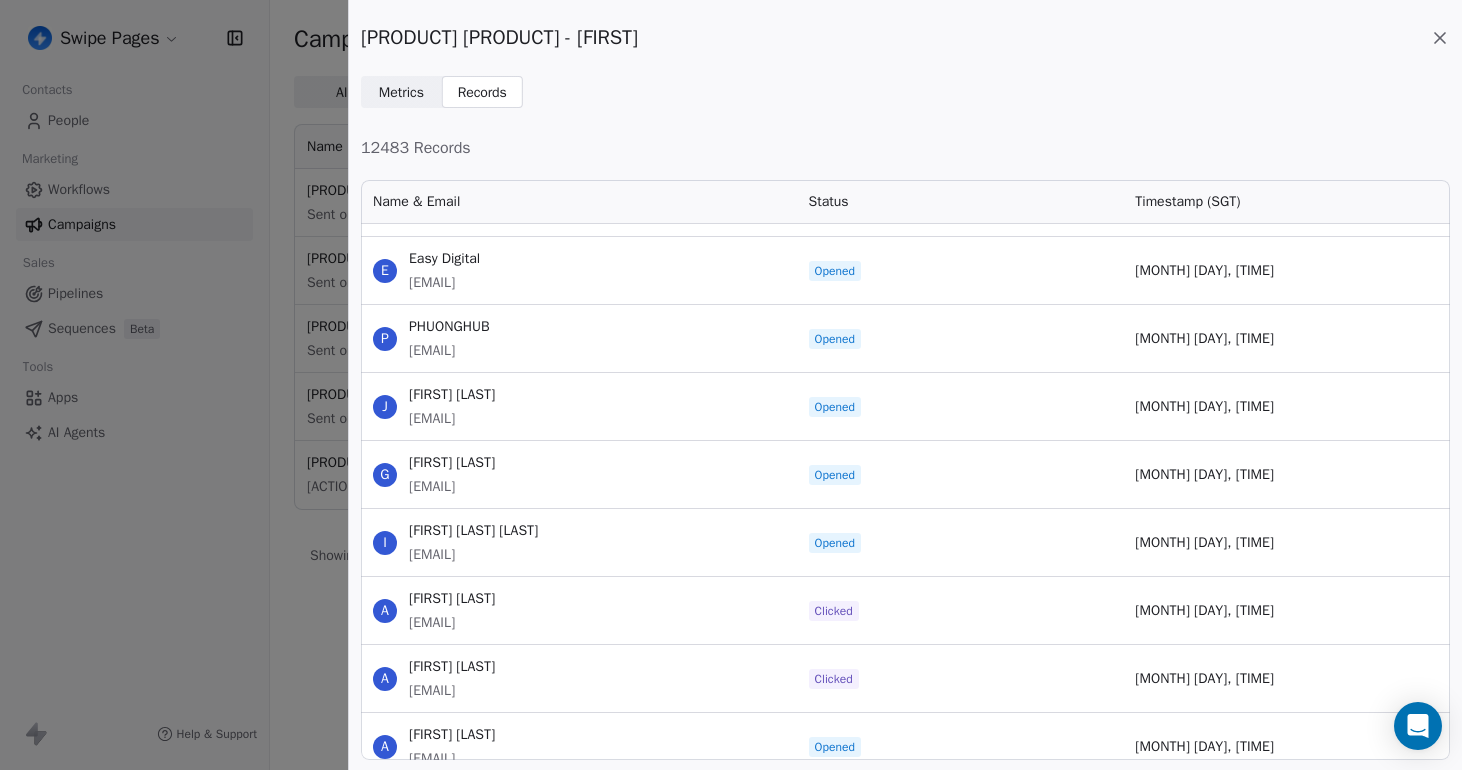 click on "Metrics" at bounding box center (401, 92) 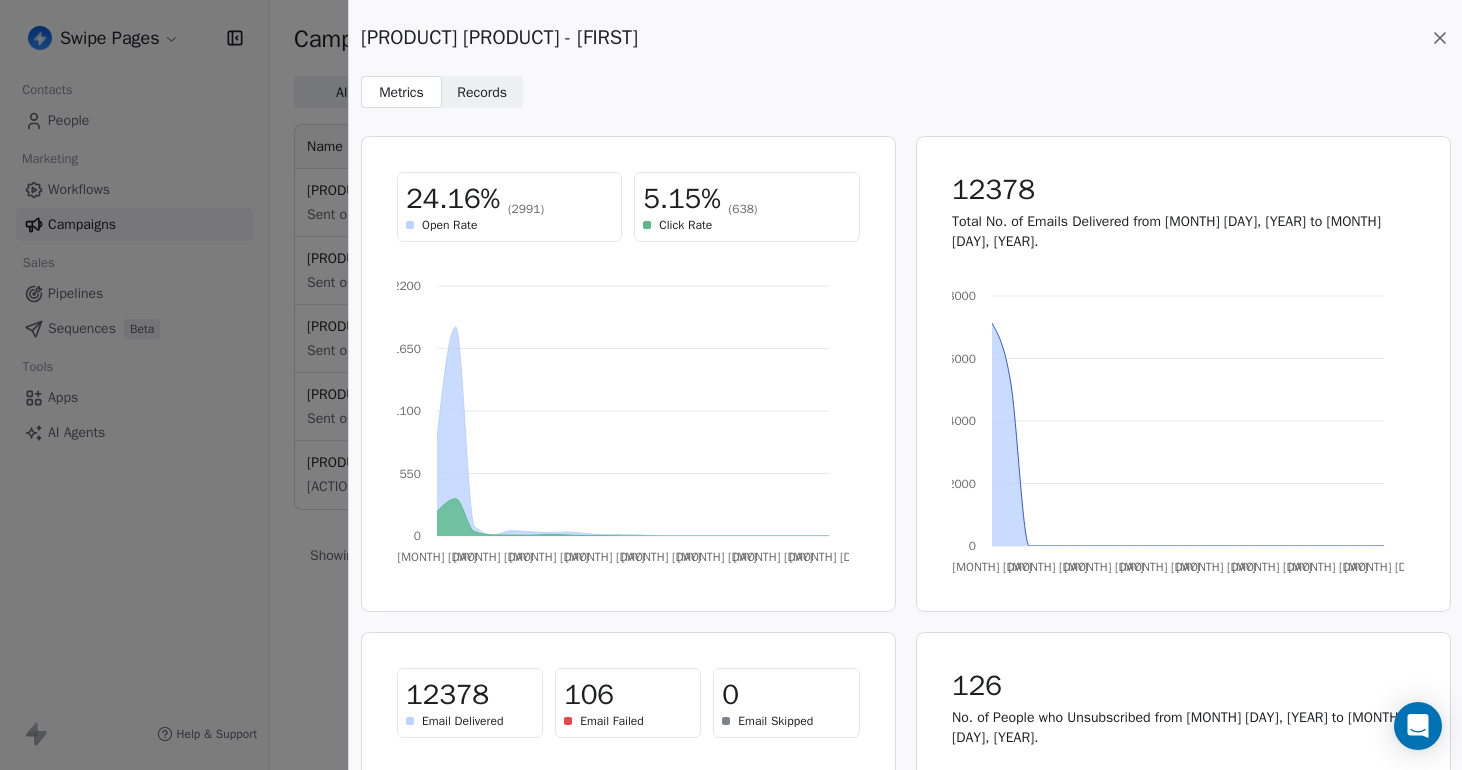 click 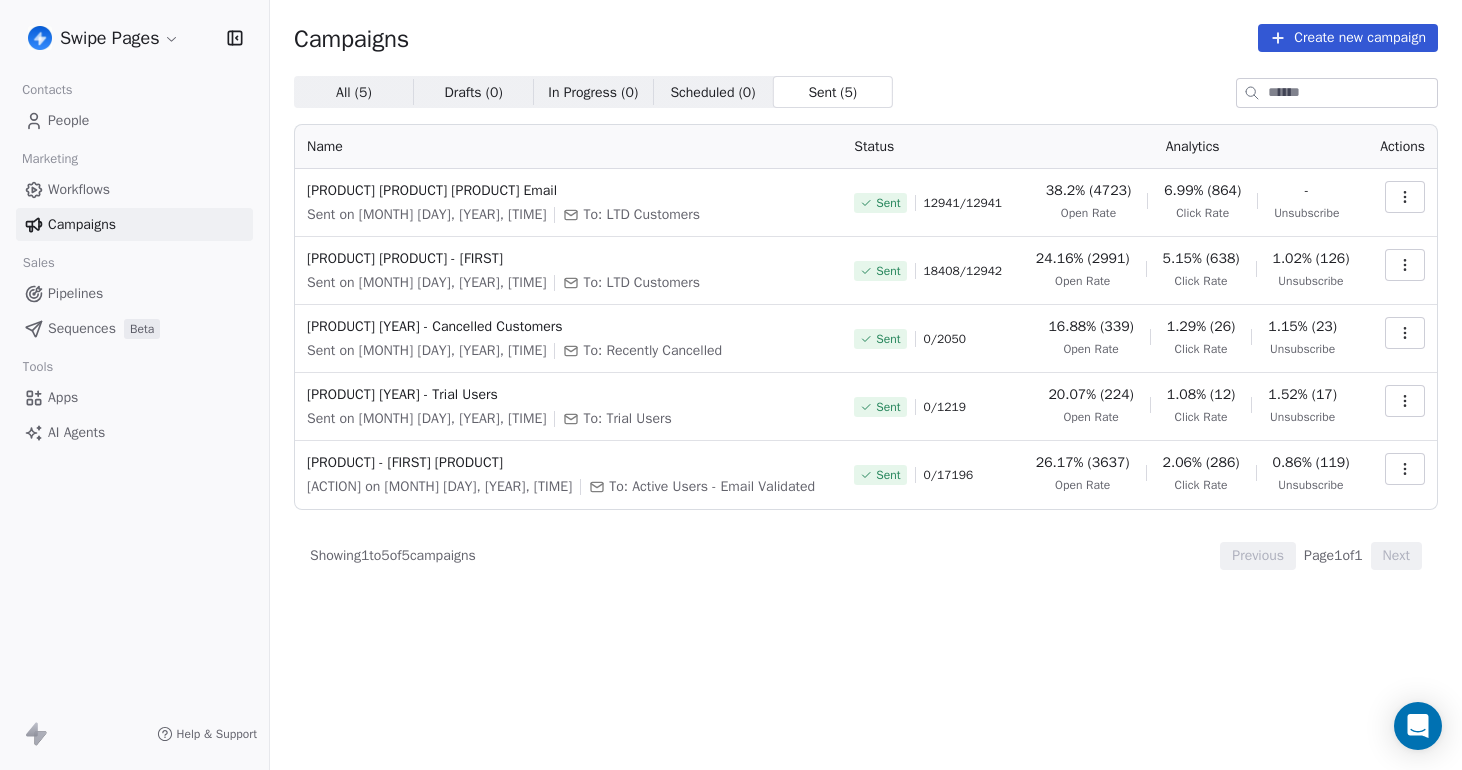 click on "Workflows" at bounding box center [79, 189] 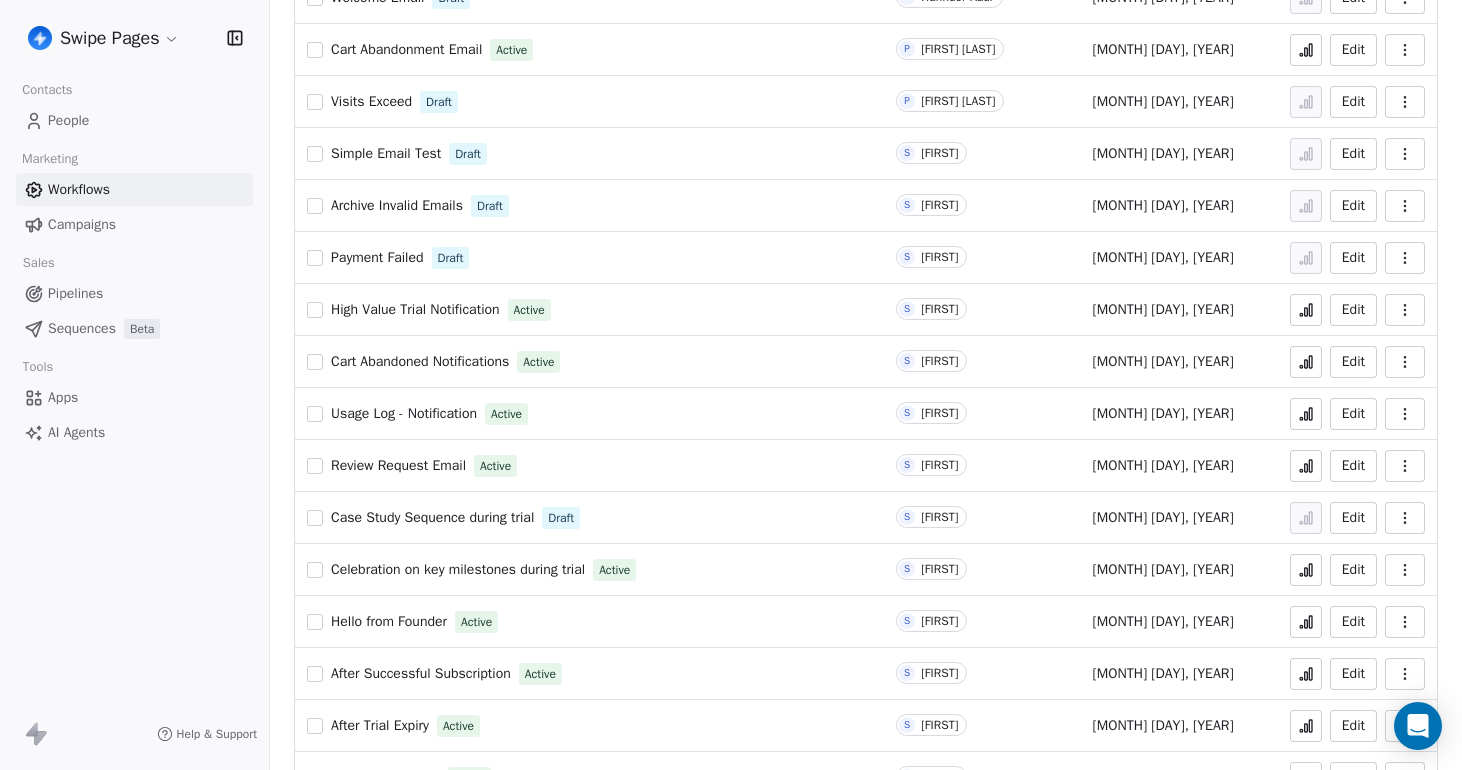 scroll, scrollTop: 1259, scrollLeft: 0, axis: vertical 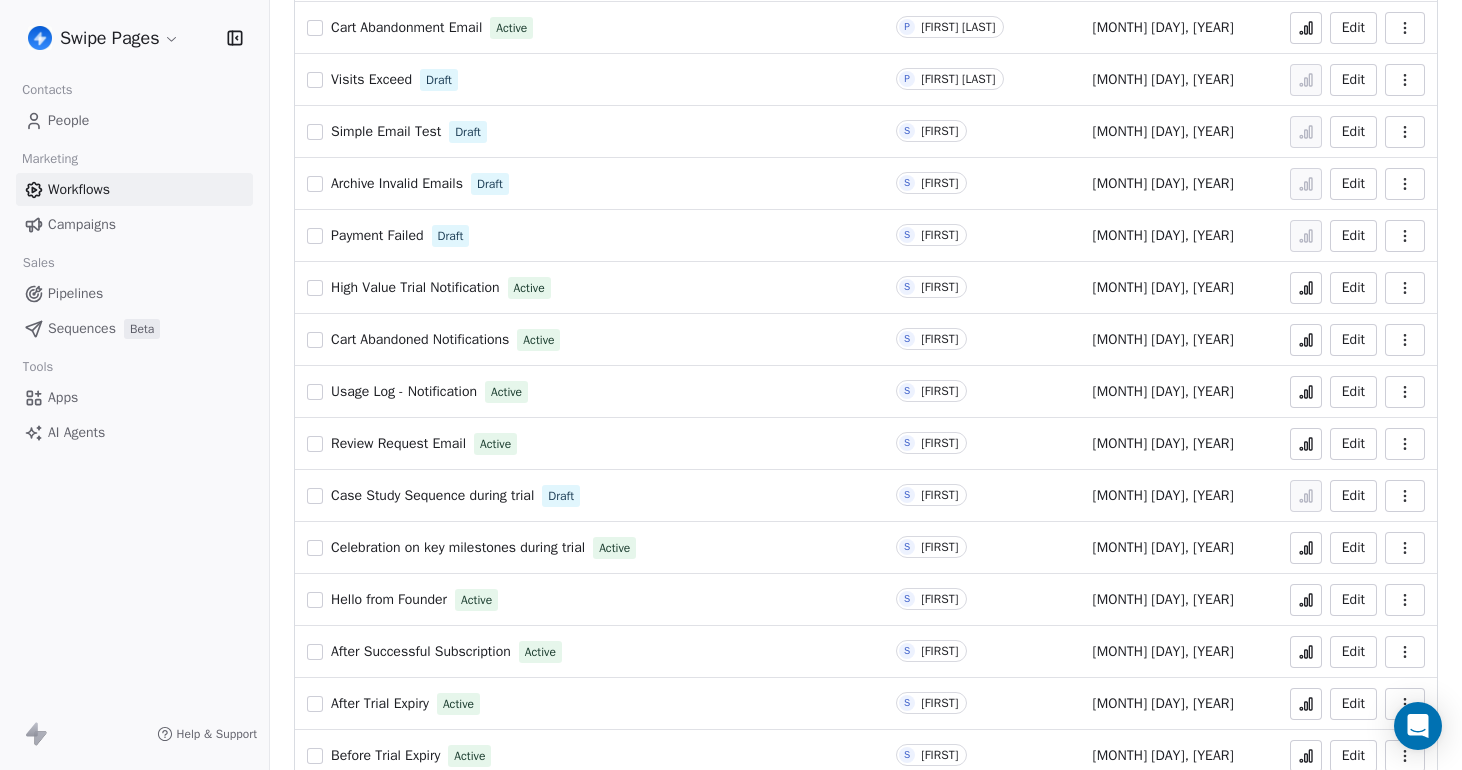 click on "Hello from Founder" at bounding box center [389, 599] 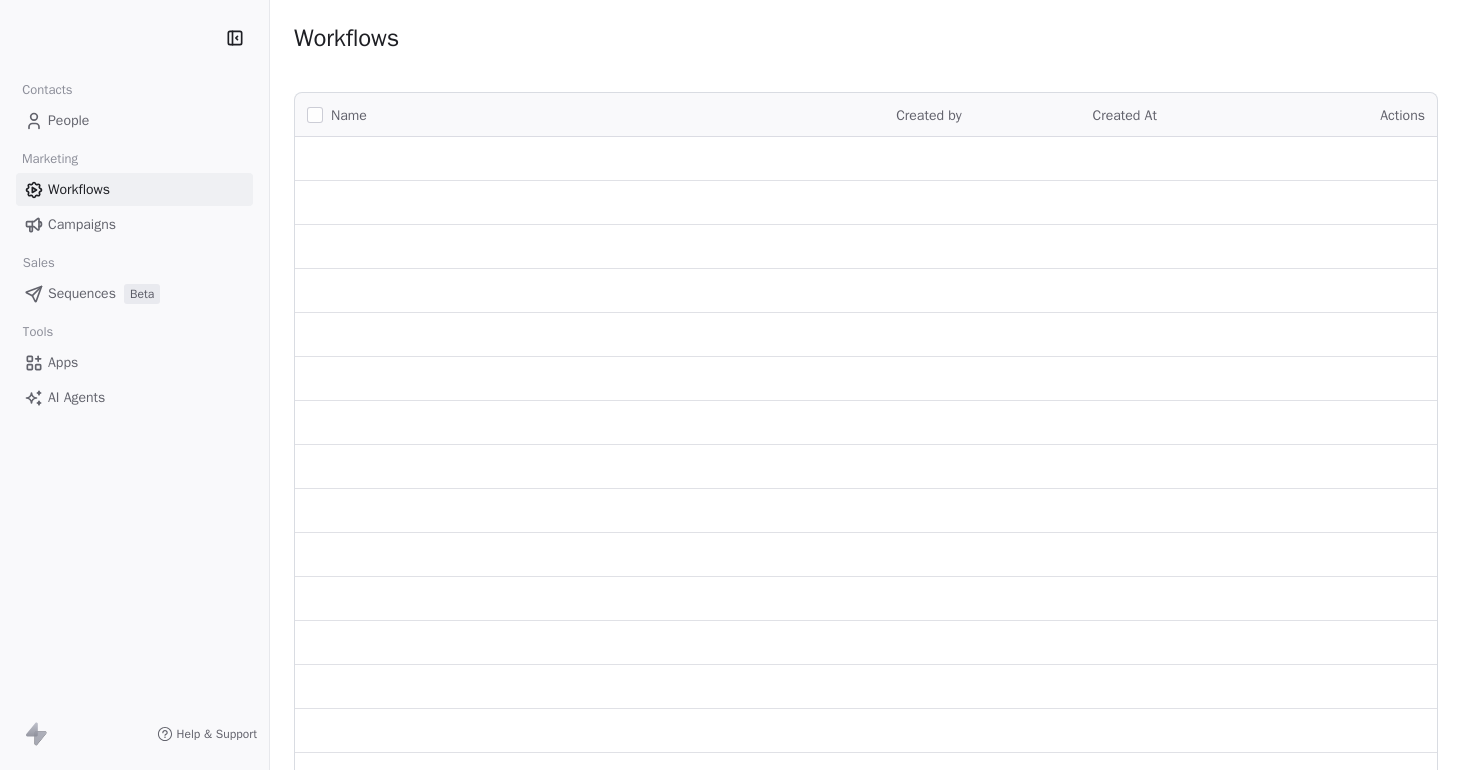 scroll, scrollTop: 0, scrollLeft: 0, axis: both 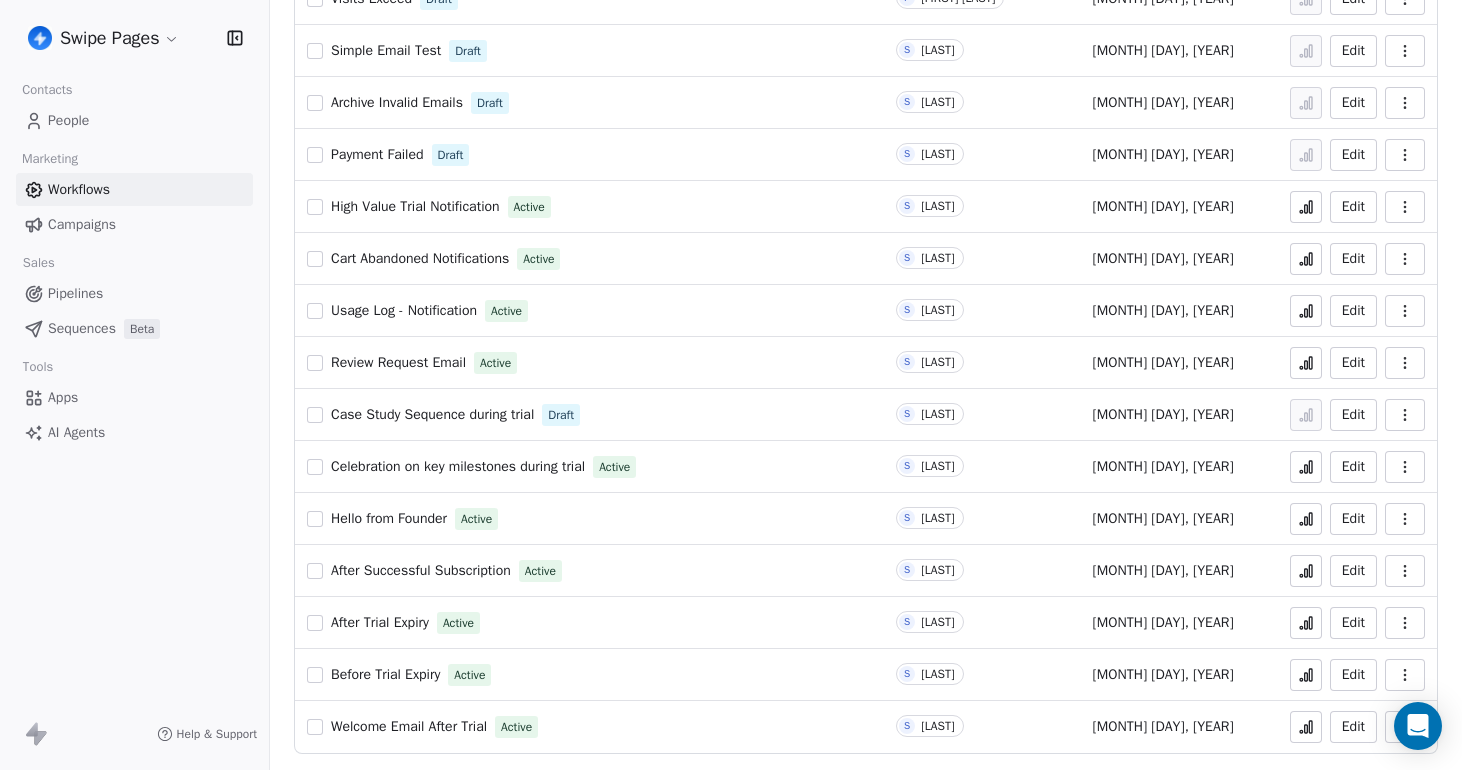 click on "Before Trial Expiry" at bounding box center [385, 674] 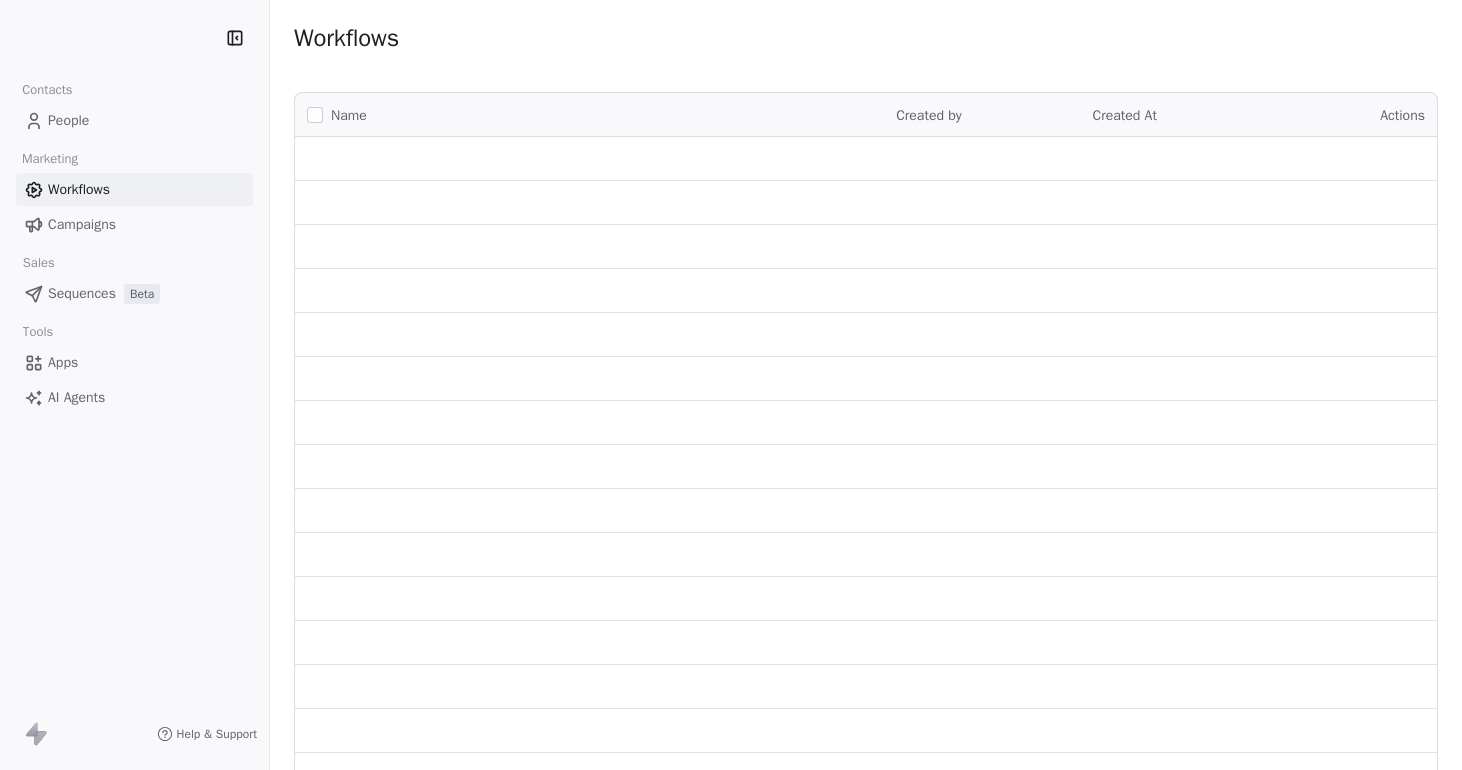 scroll, scrollTop: 0, scrollLeft: 0, axis: both 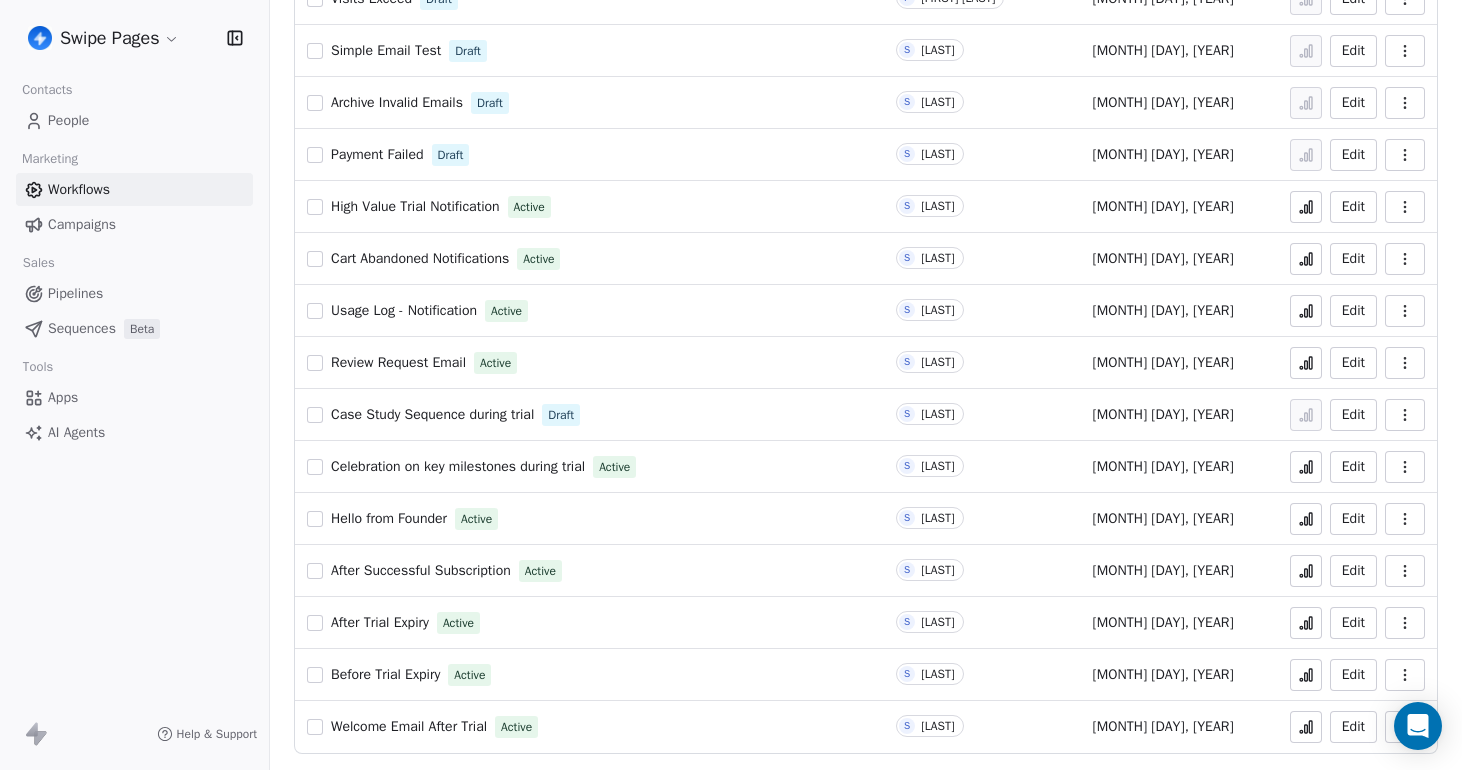 click 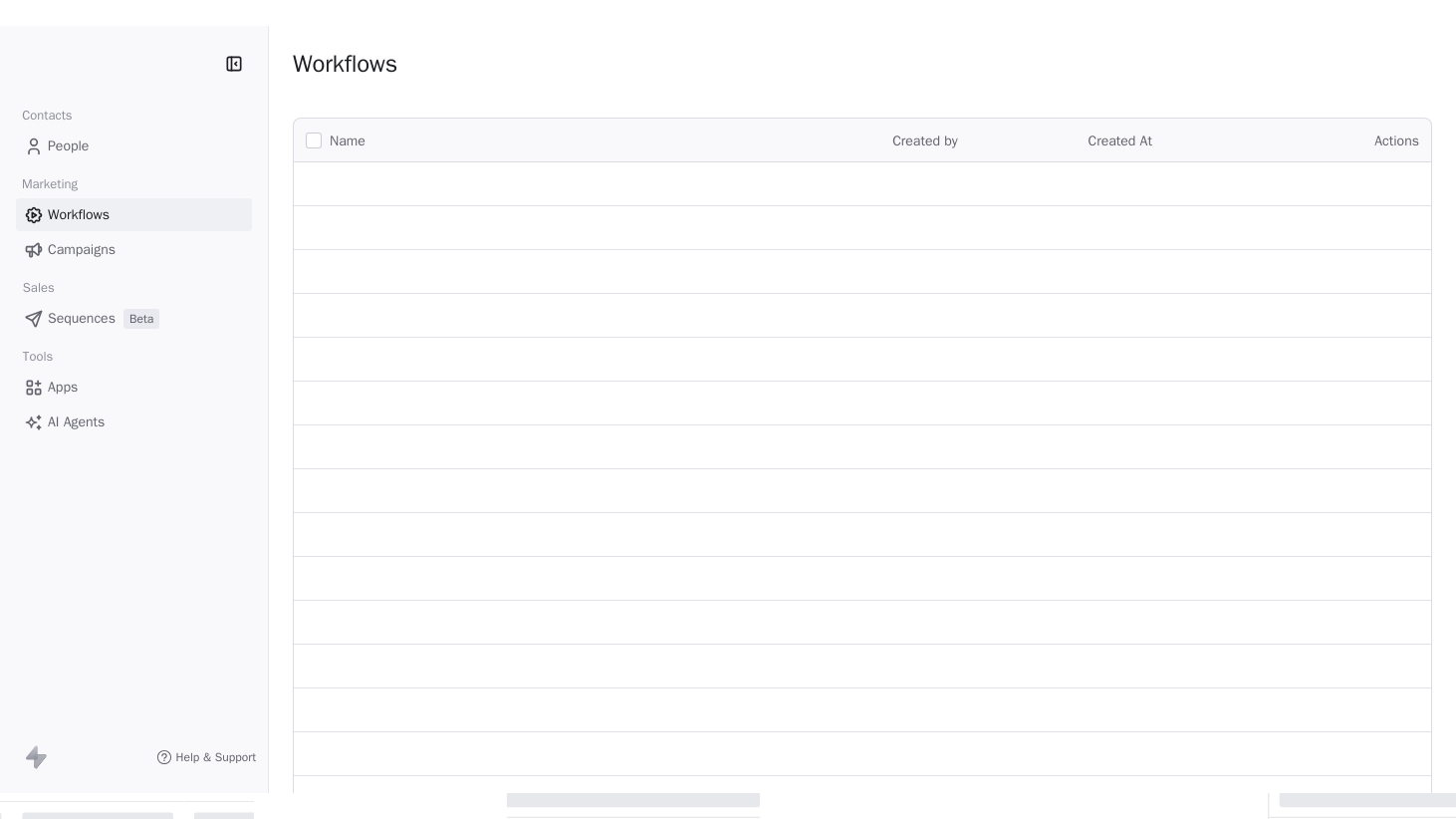 scroll, scrollTop: 0, scrollLeft: 0, axis: both 